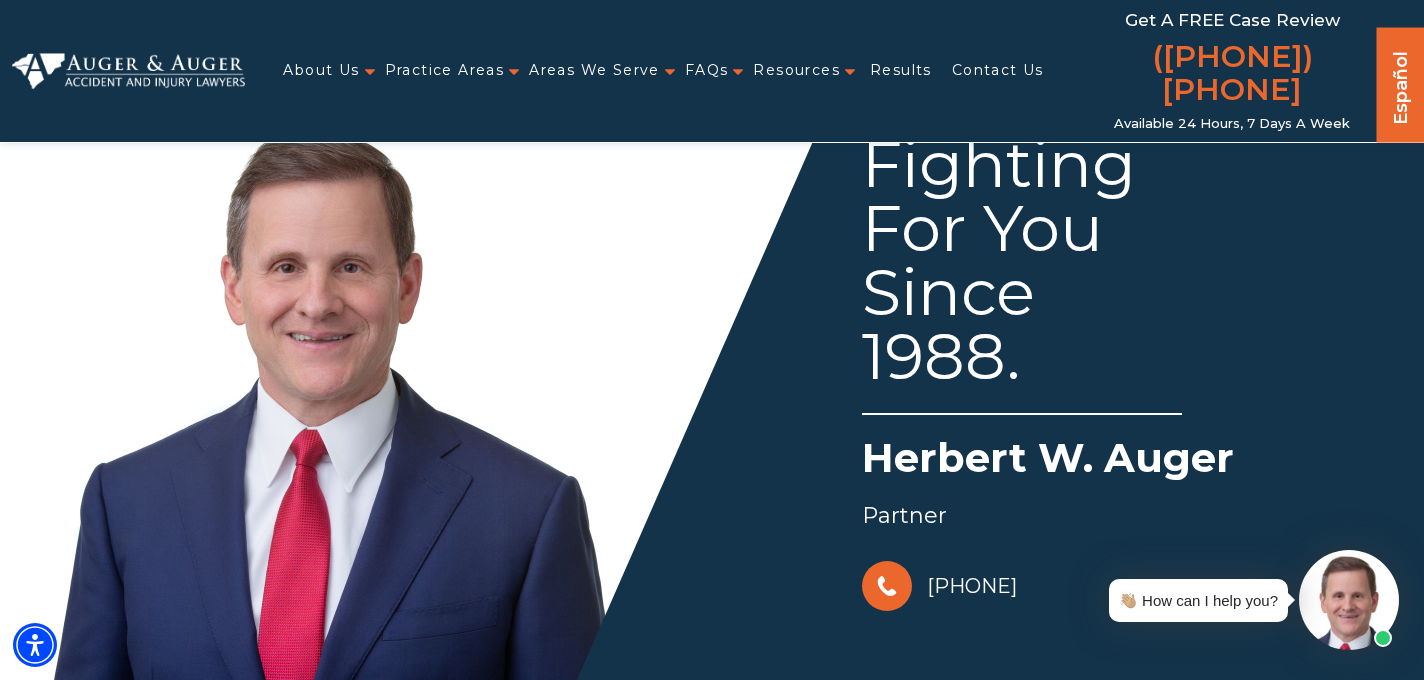 scroll, scrollTop: 0, scrollLeft: 0, axis: both 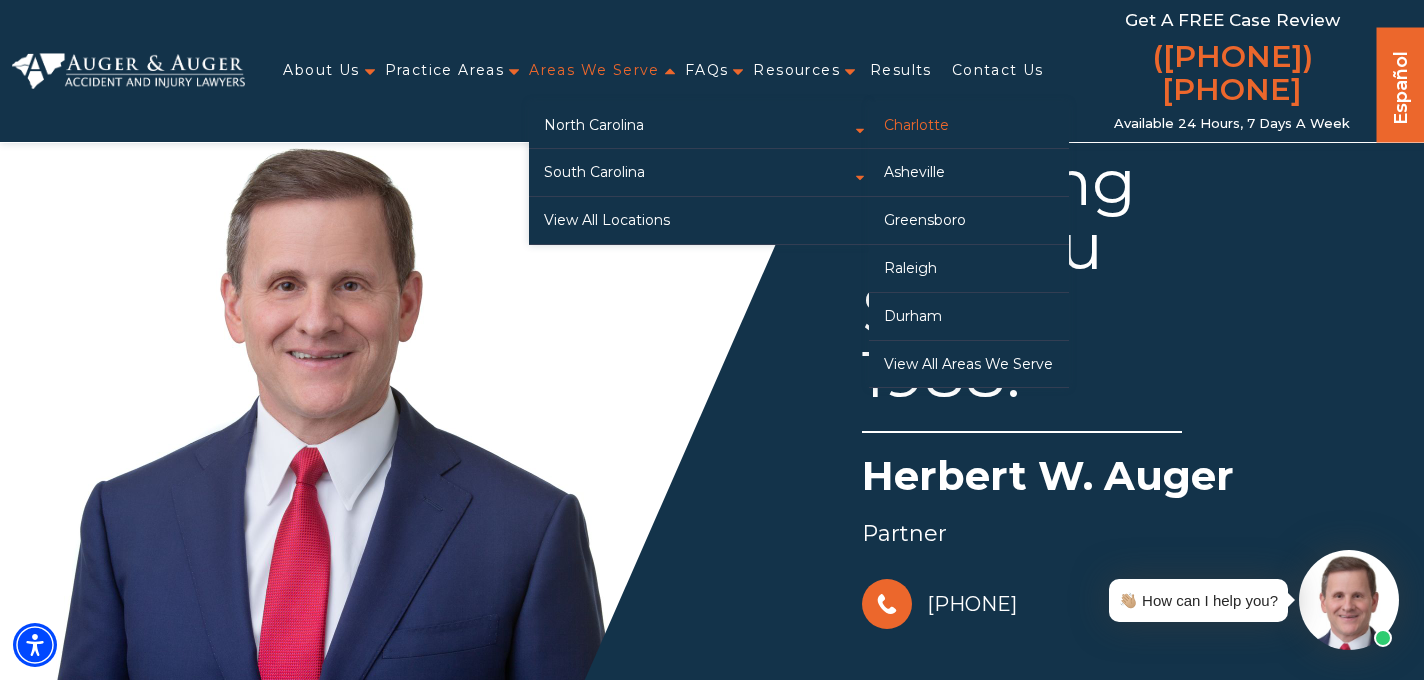 click on "Charlotte" at bounding box center (969, 125) 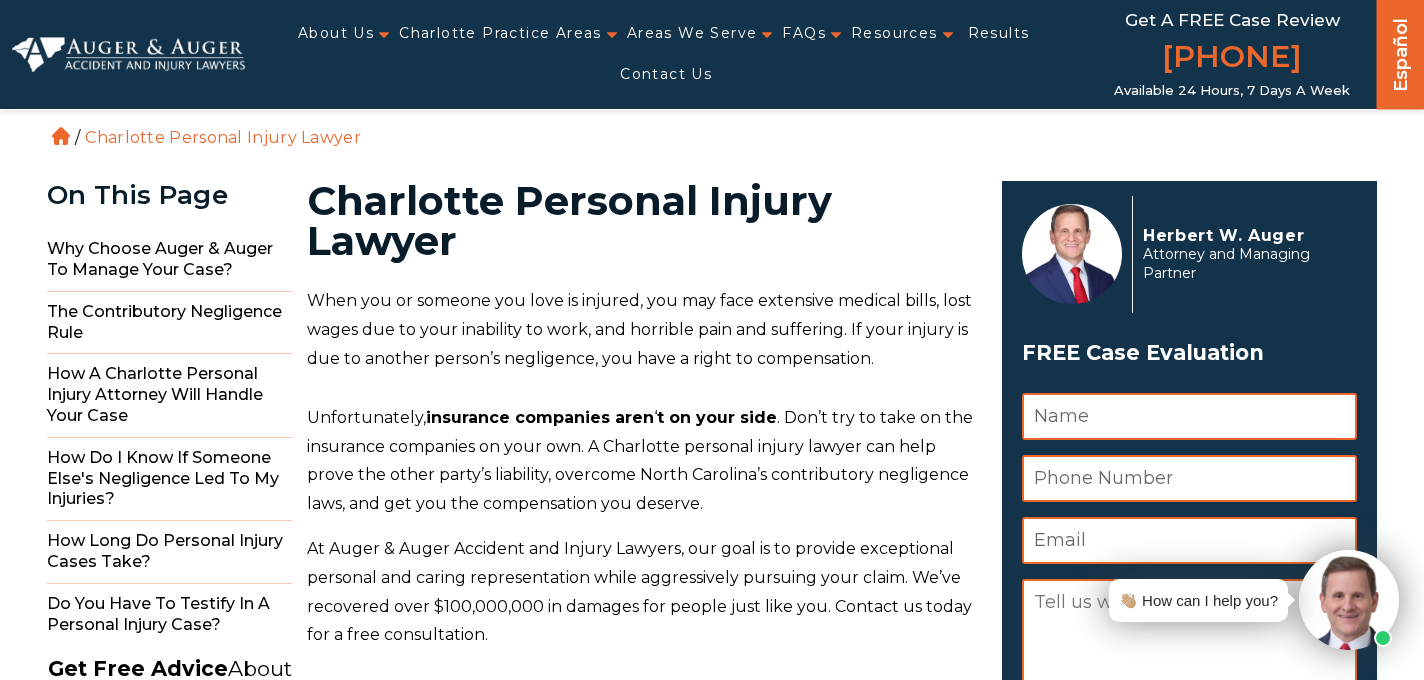 scroll, scrollTop: 0, scrollLeft: 0, axis: both 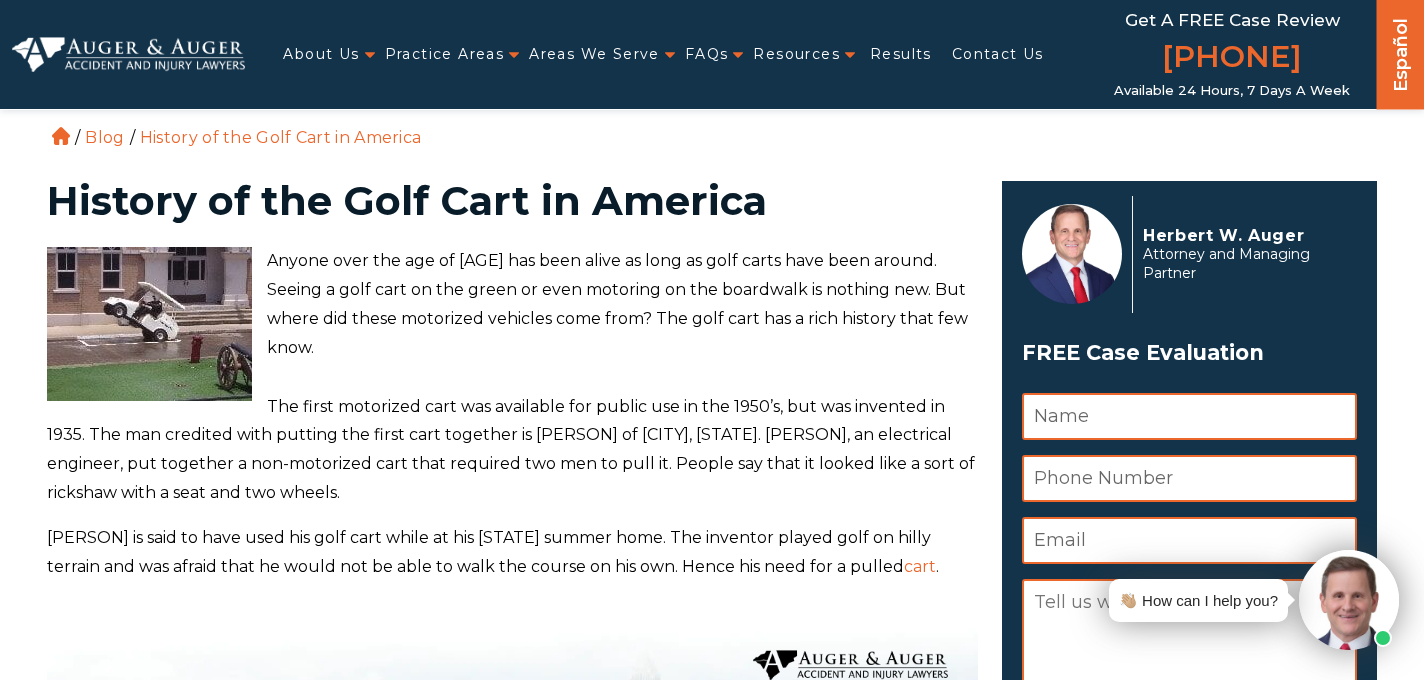 click on "The first motorized cart was available for public use in the 1950’s, but was invented in 1935. The man credited with putting the first cart together is [PERSON] of [CITY], [STATE]. [PERSON], an electrical engineer, put together a non-motorized cart that required two men to pull it. People say that it looked like a sort of rickshaw with a seat and two wheels." at bounding box center (512, 450) 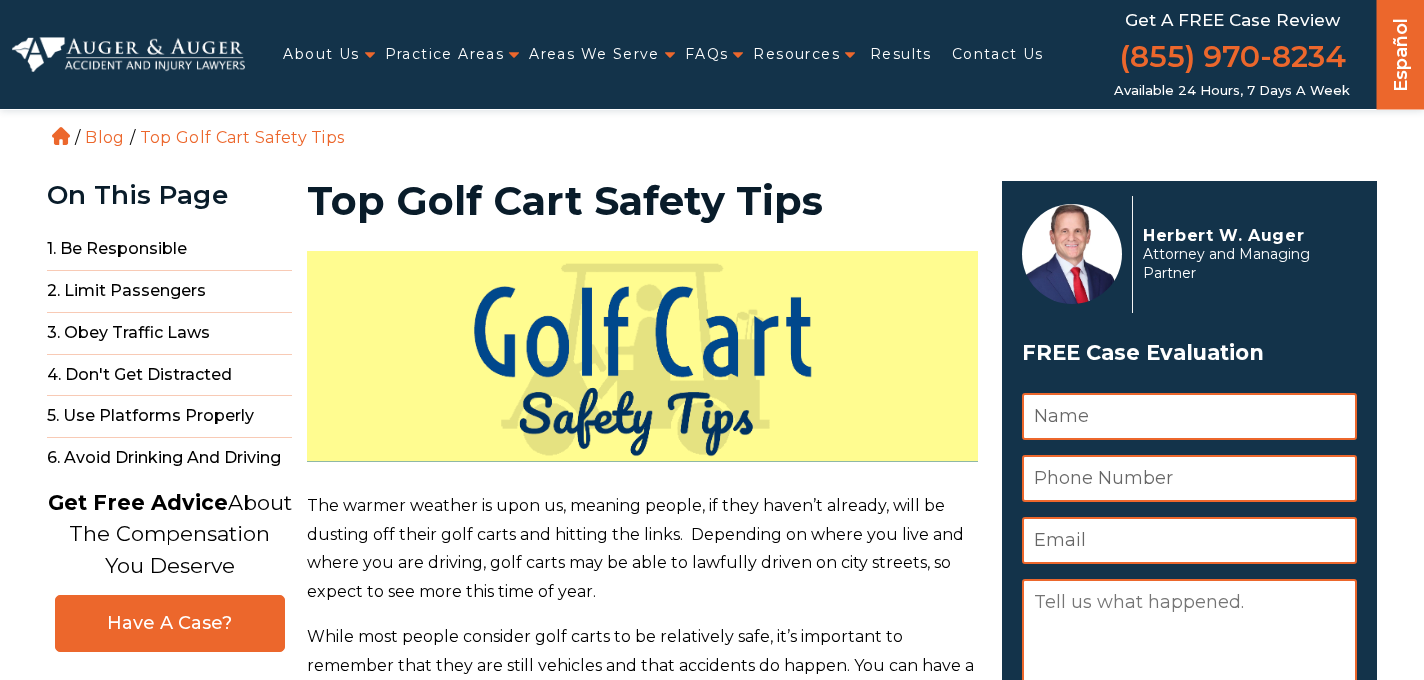 scroll, scrollTop: 0, scrollLeft: 0, axis: both 